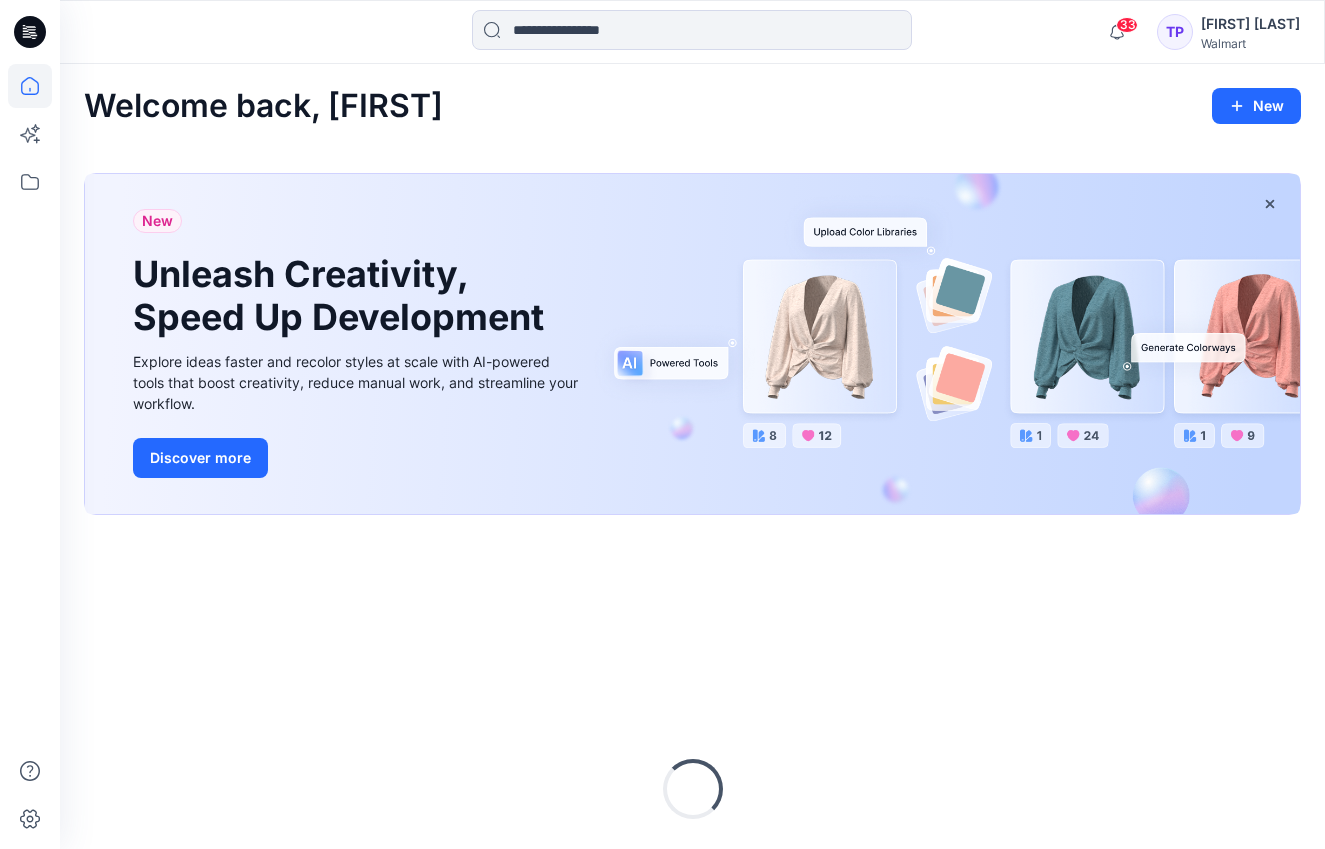 scroll, scrollTop: 0, scrollLeft: 0, axis: both 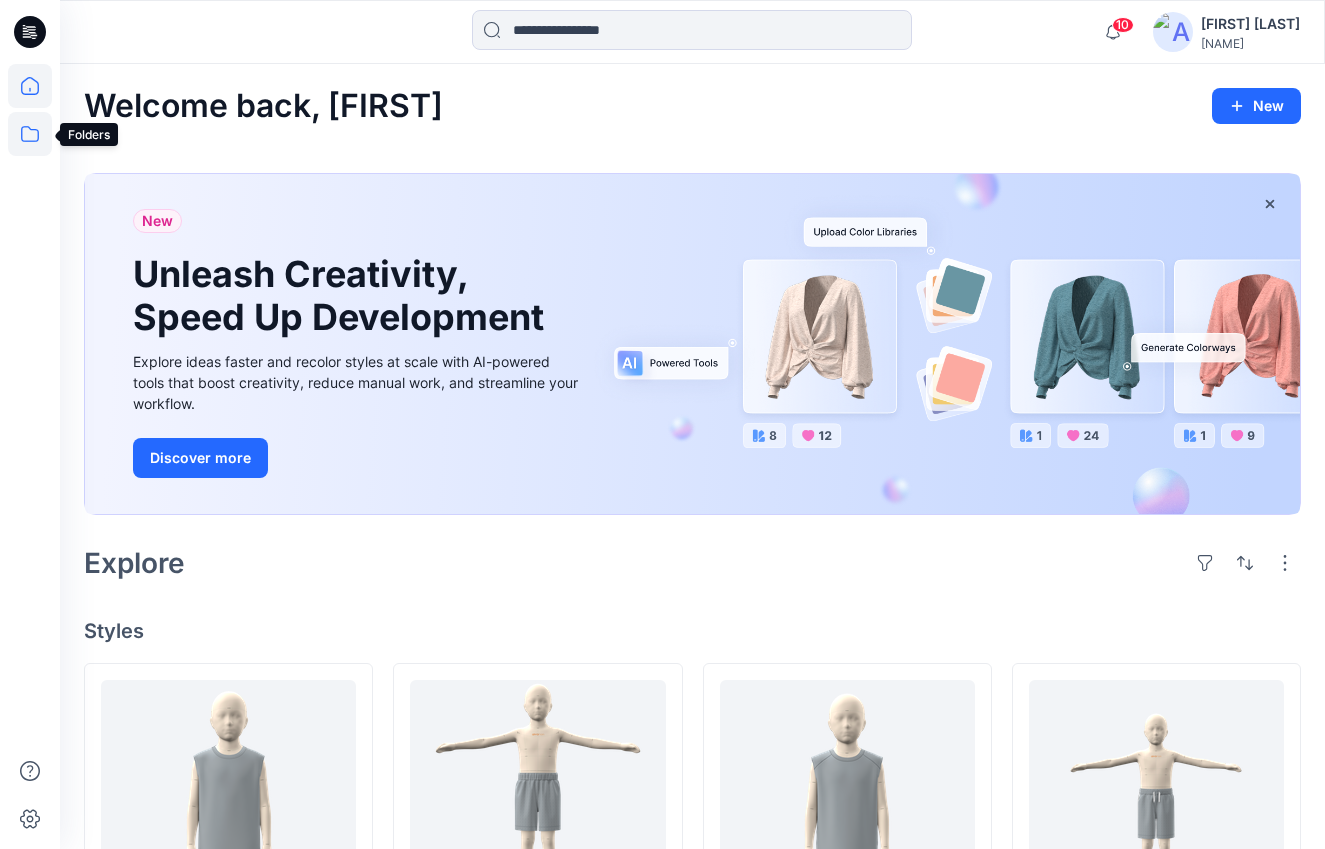 click 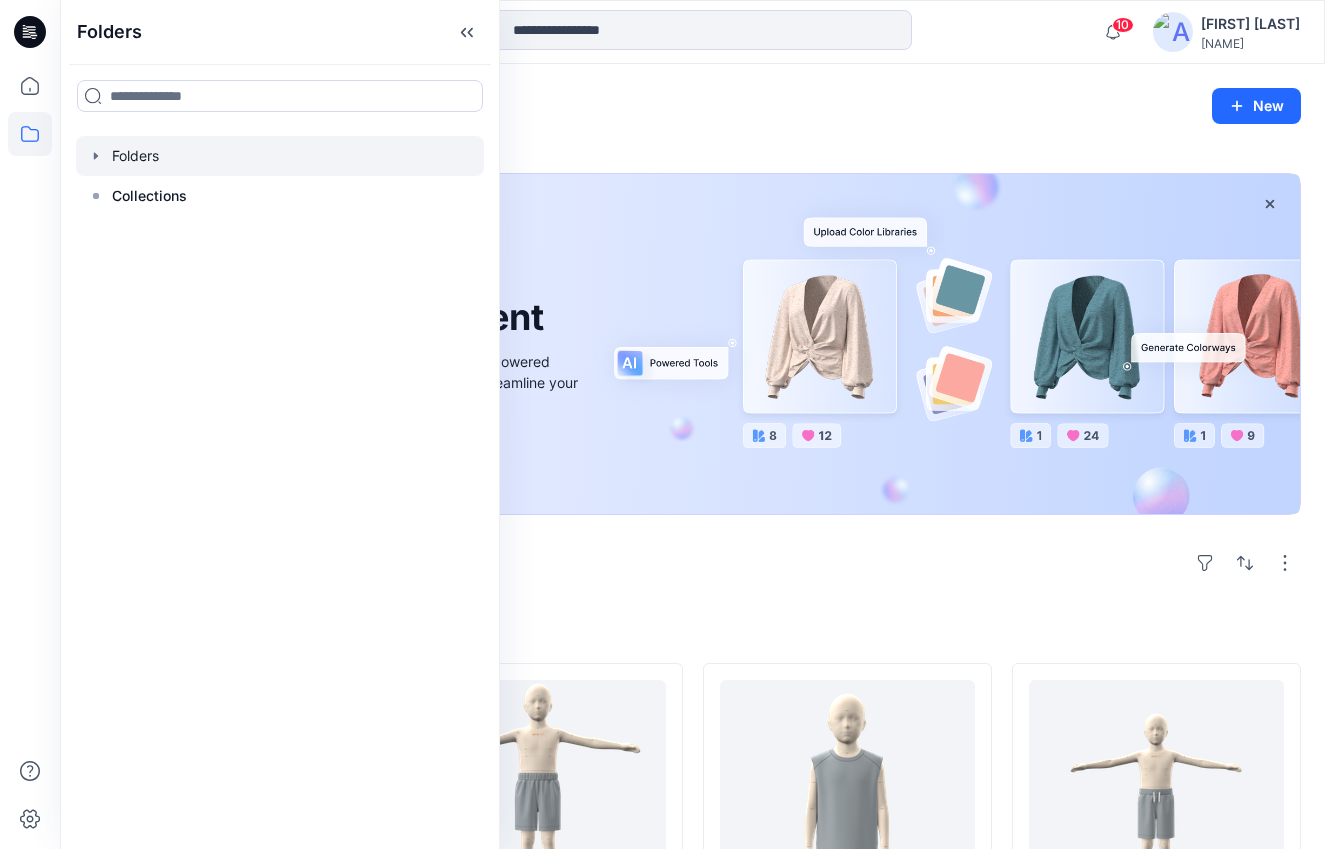 click 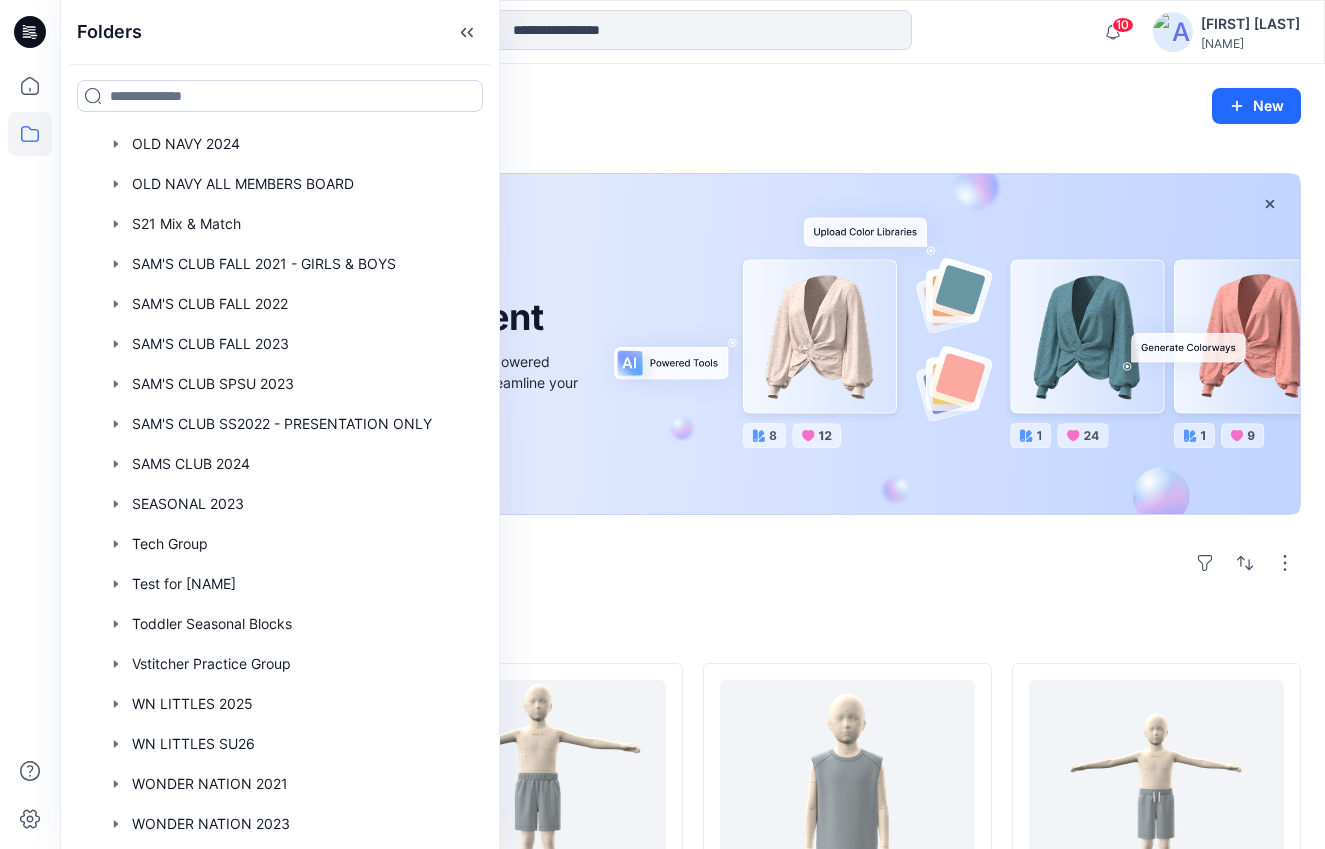 scroll, scrollTop: 967, scrollLeft: 0, axis: vertical 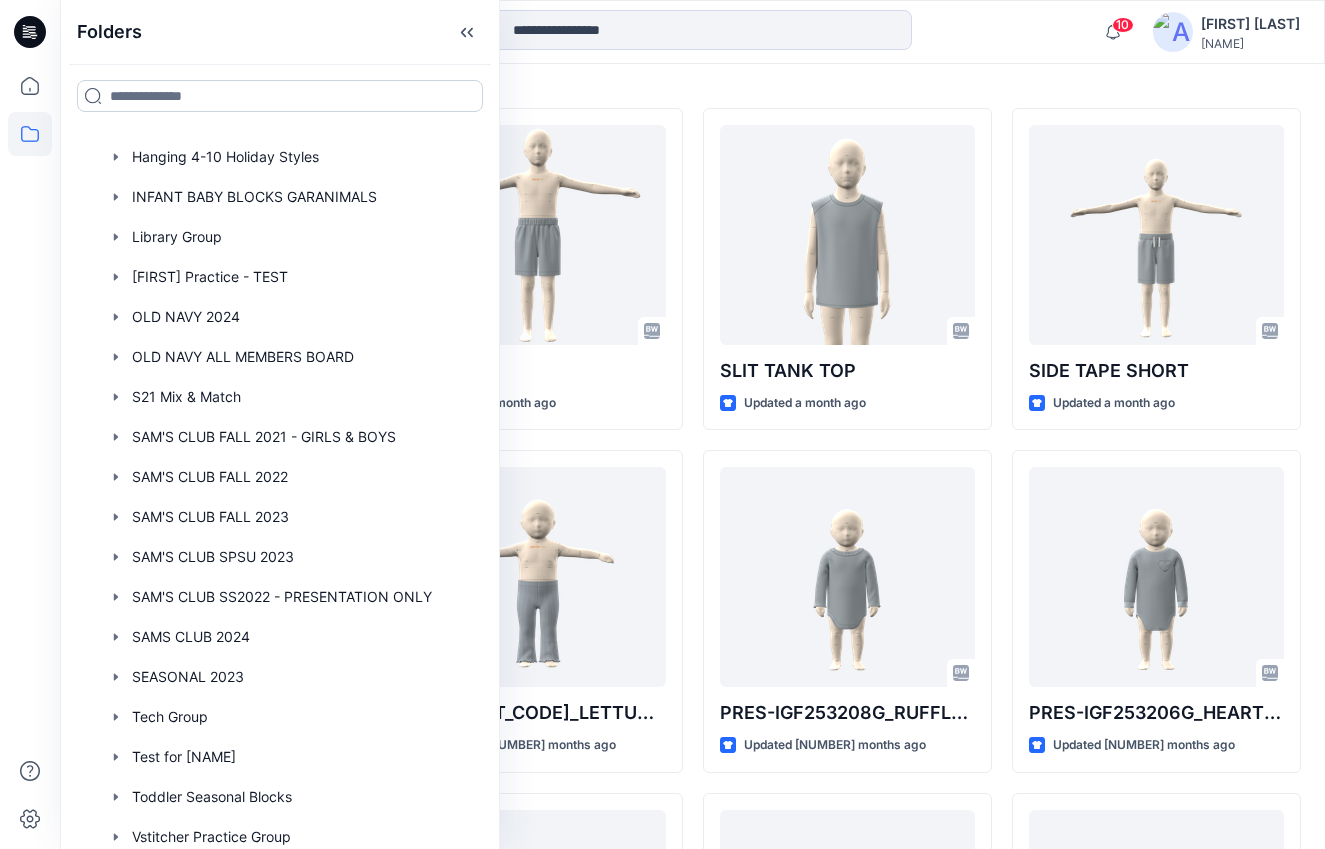 click at bounding box center (280, 96) 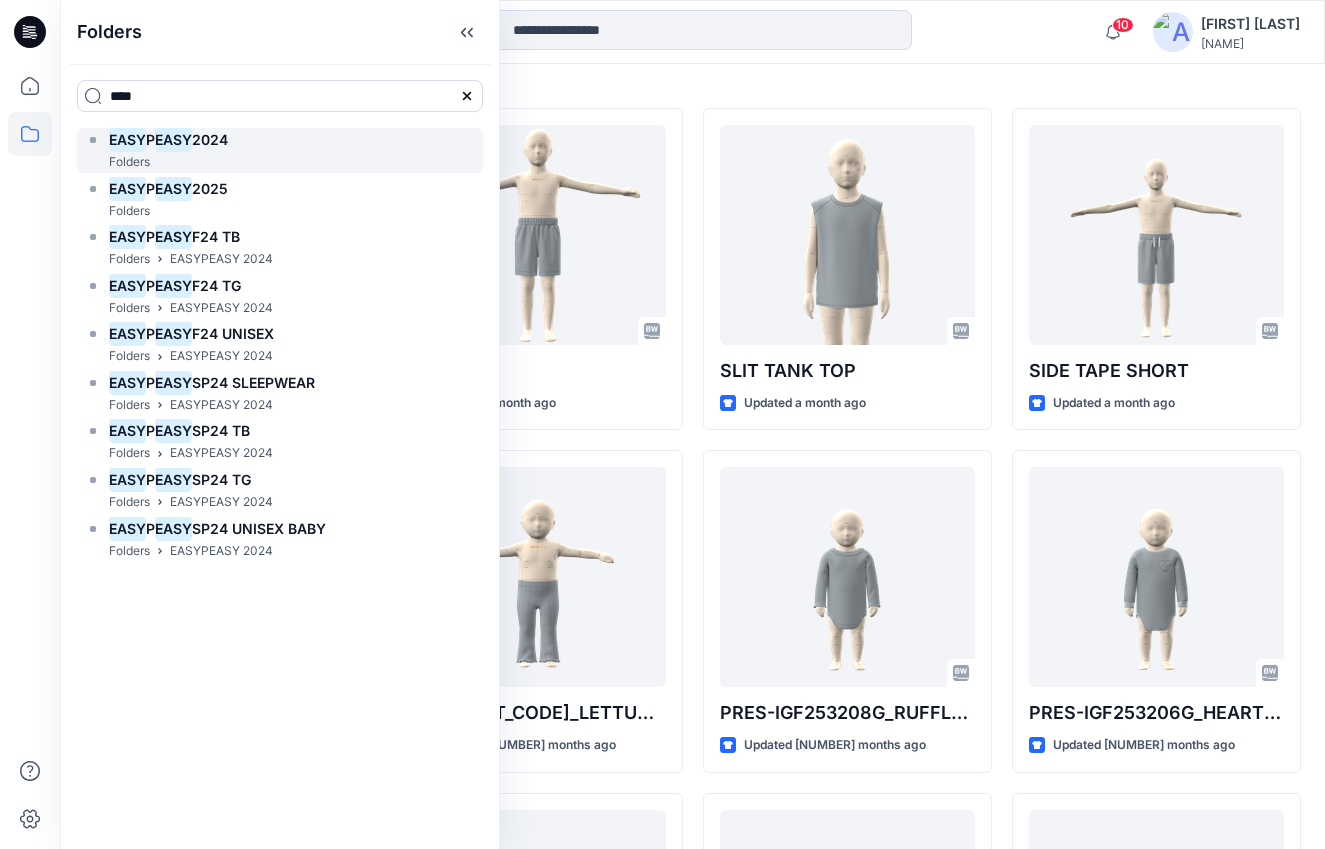 type on "****" 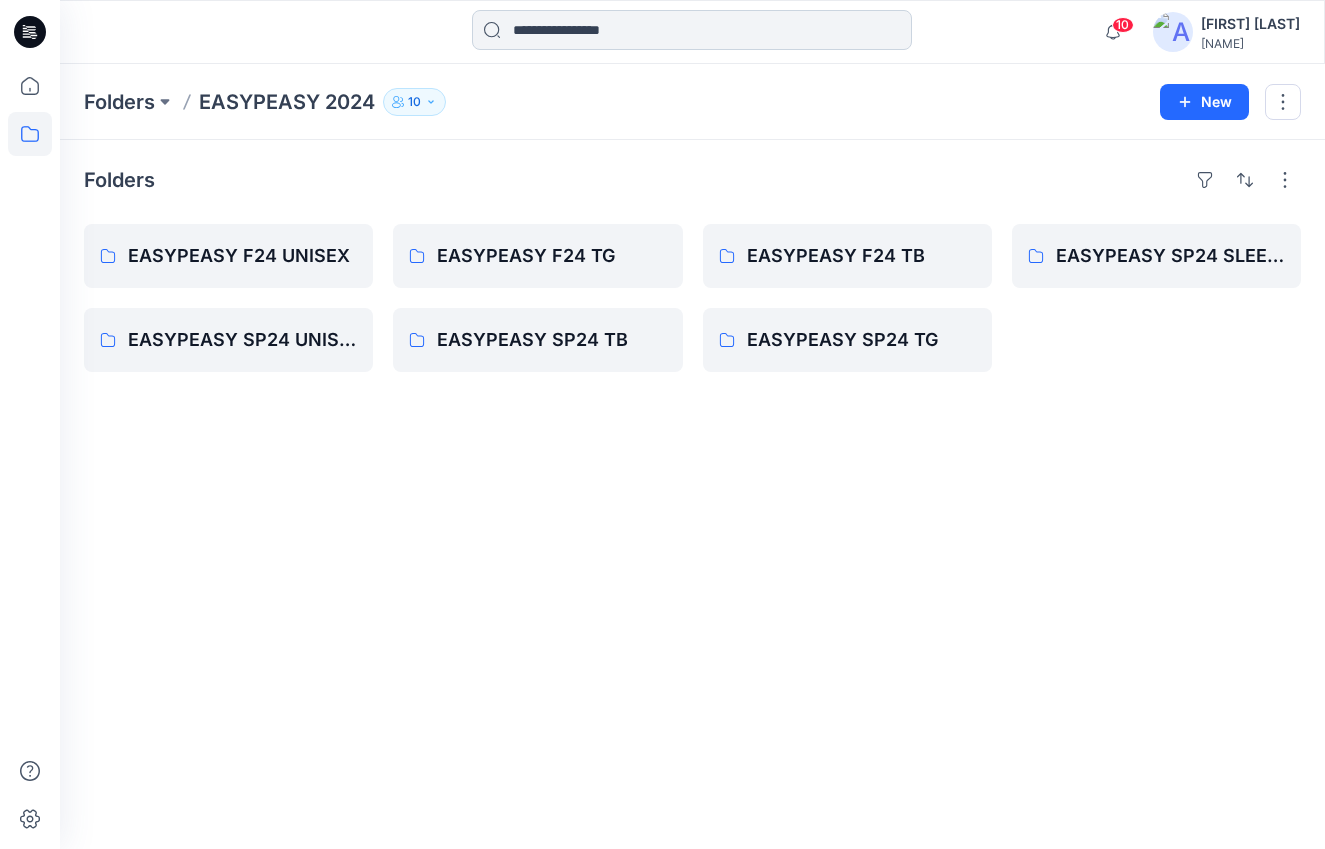 click at bounding box center (692, 30) 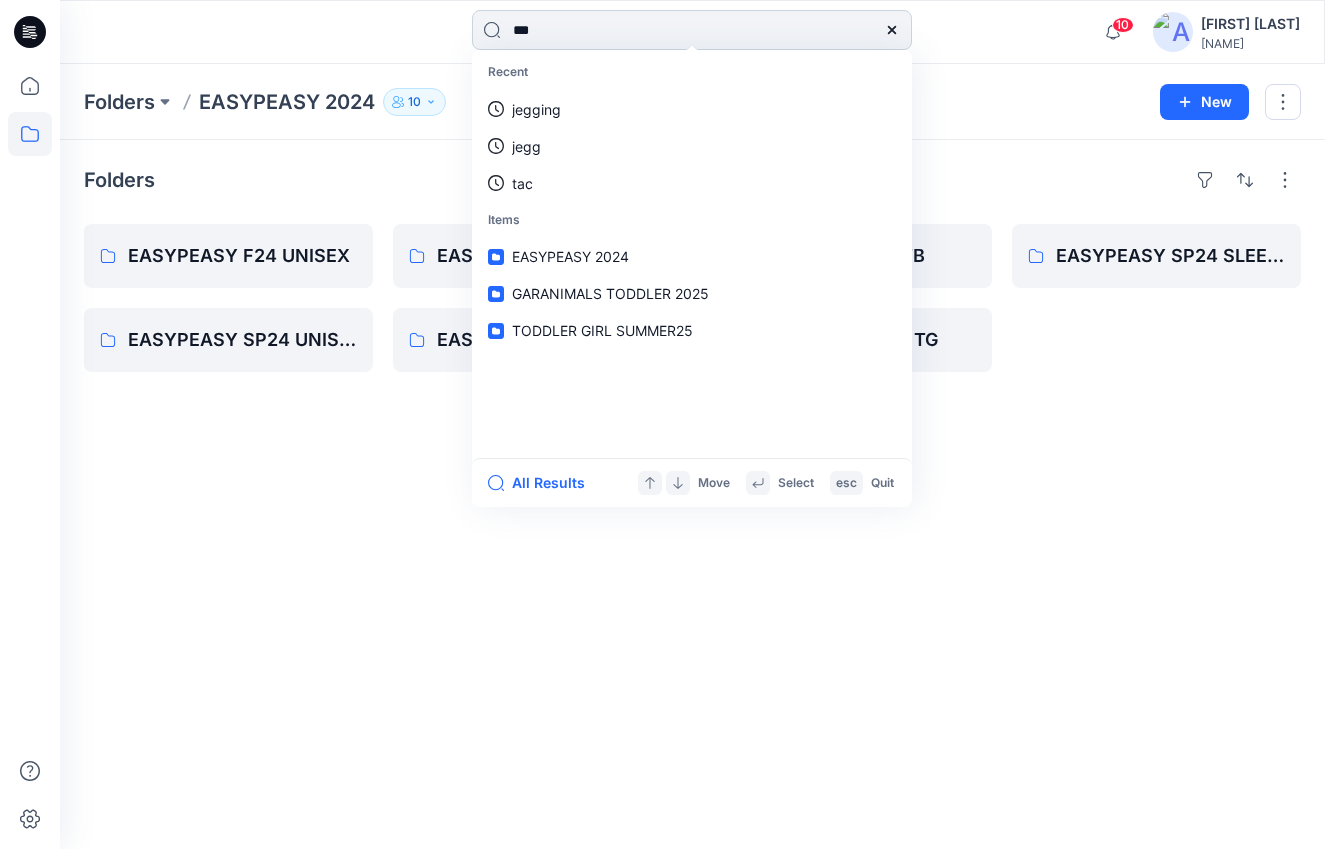 type 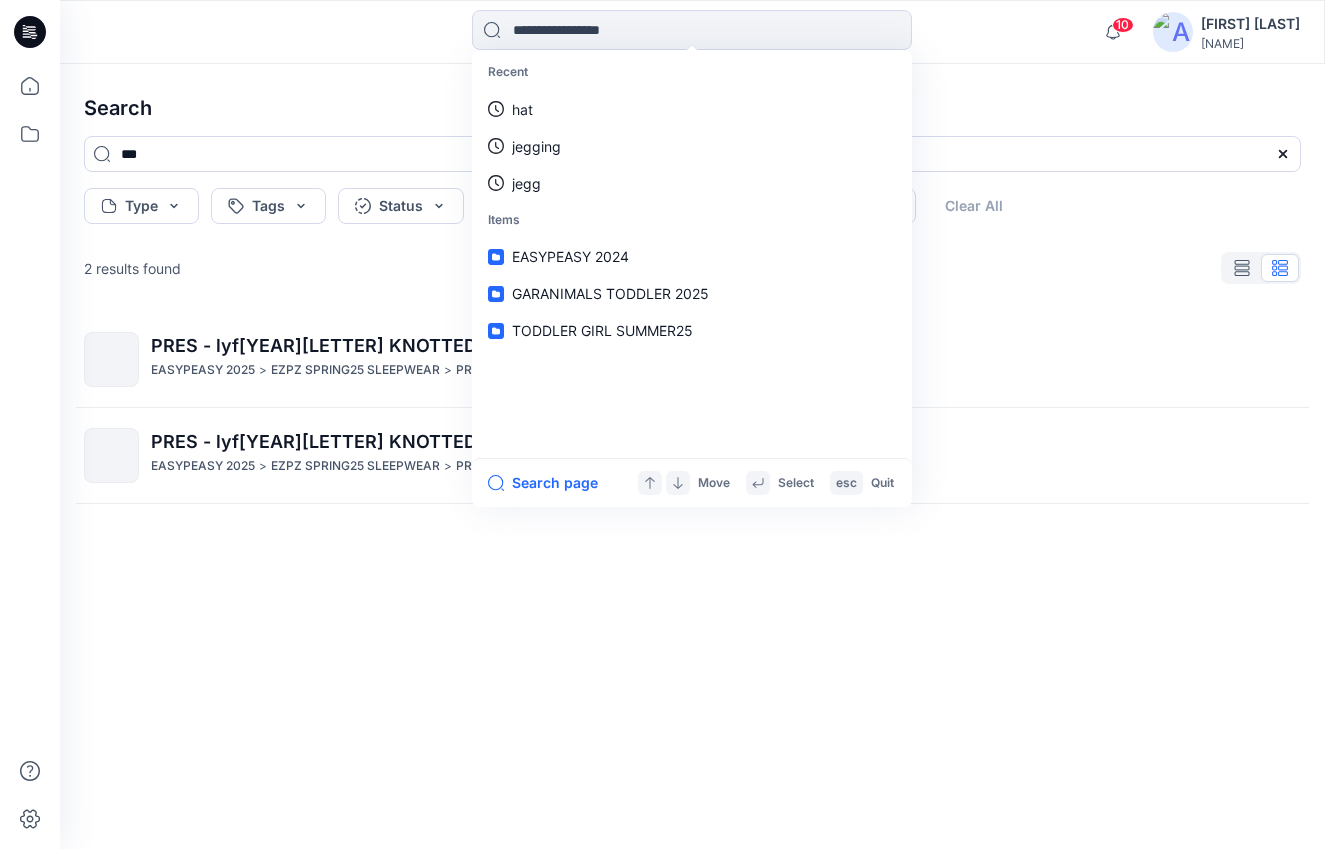 click on "PRES - lyf244201e KNOTTED  HAT  SZ6M_5.8.24 EASYPEASY 2025 > EZPZ SPRING25 SLEEPWEAR > PRES - lyf244201e KNOTTED HAT SZ6M_5.8.24 PRES - lyf244201e KNOTTED  HAT  SZ6M_5.8.24 EASYPEASY 2025 > EZPZ SPRING25 SLEEPWEAR > PRES - lyf244201e KNOTTED HAT SZ6M_5.8.24" at bounding box center (692, 548) 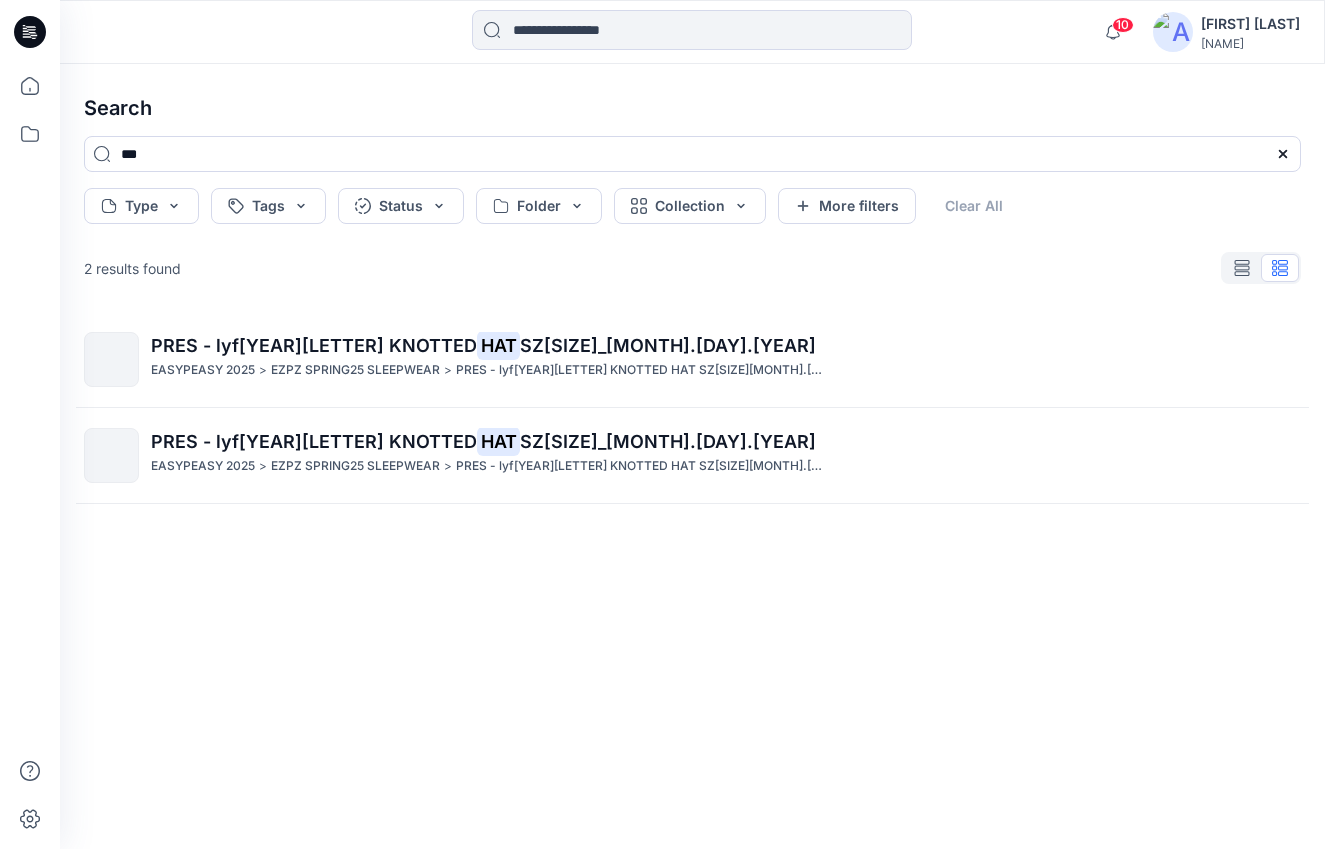 click on "PRES - lyf244201e KNOTTED  HAT  SZ6M_5.8.24 EASYPEASY 2025 > EZPZ SPRING25 SLEEPWEAR > PRES - lyf244201e KNOTTED HAT SZ6M_5.8.24" at bounding box center [725, 455] 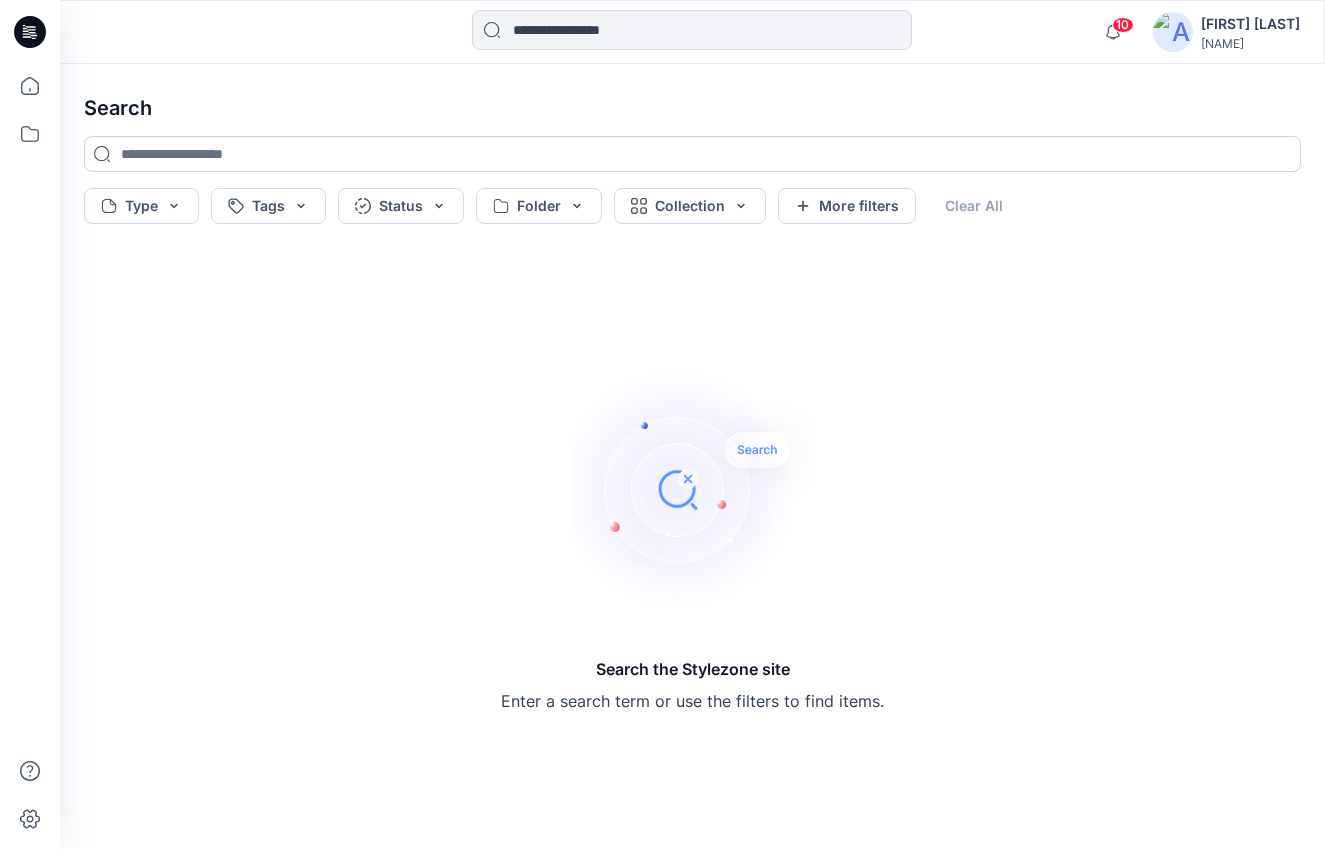 click at bounding box center [692, 154] 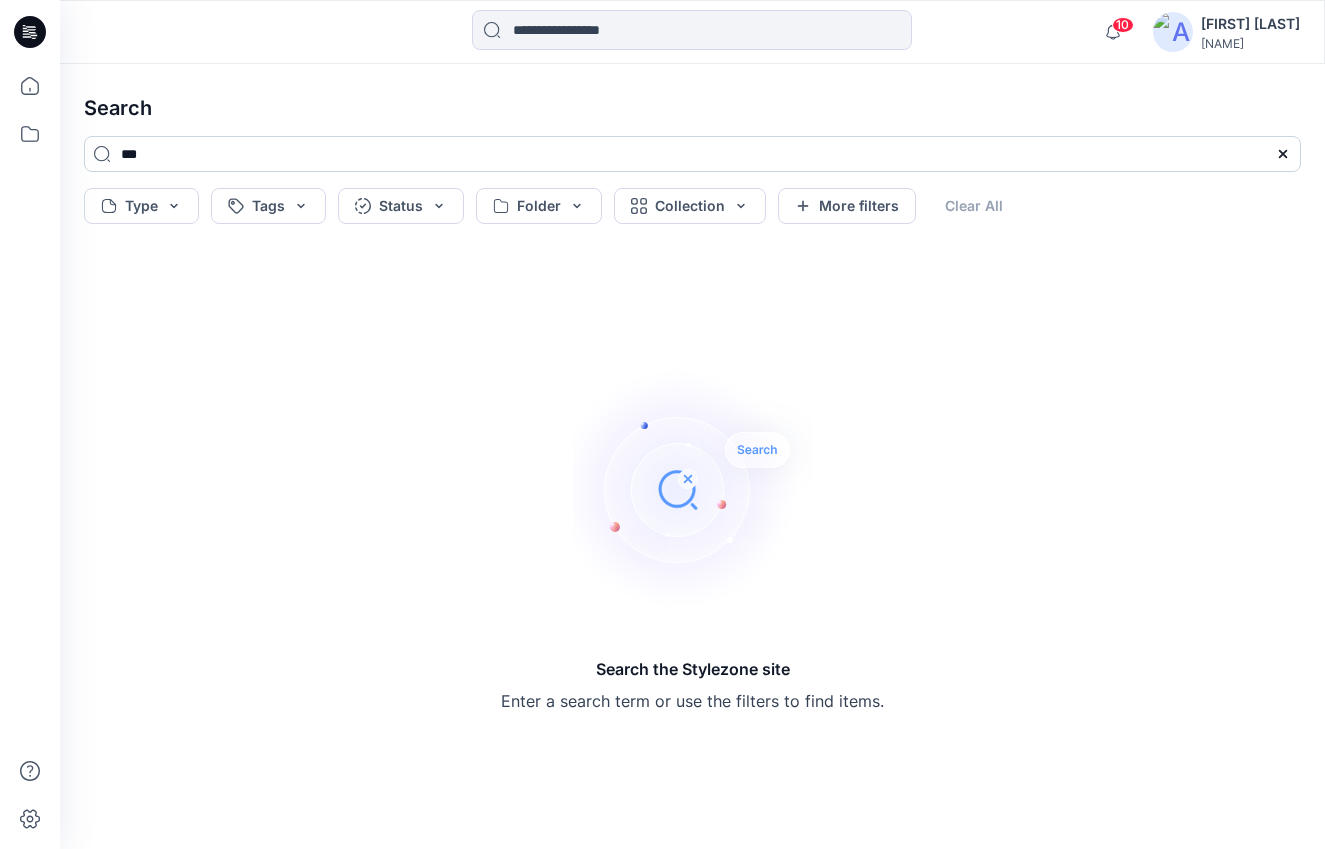 type on "***" 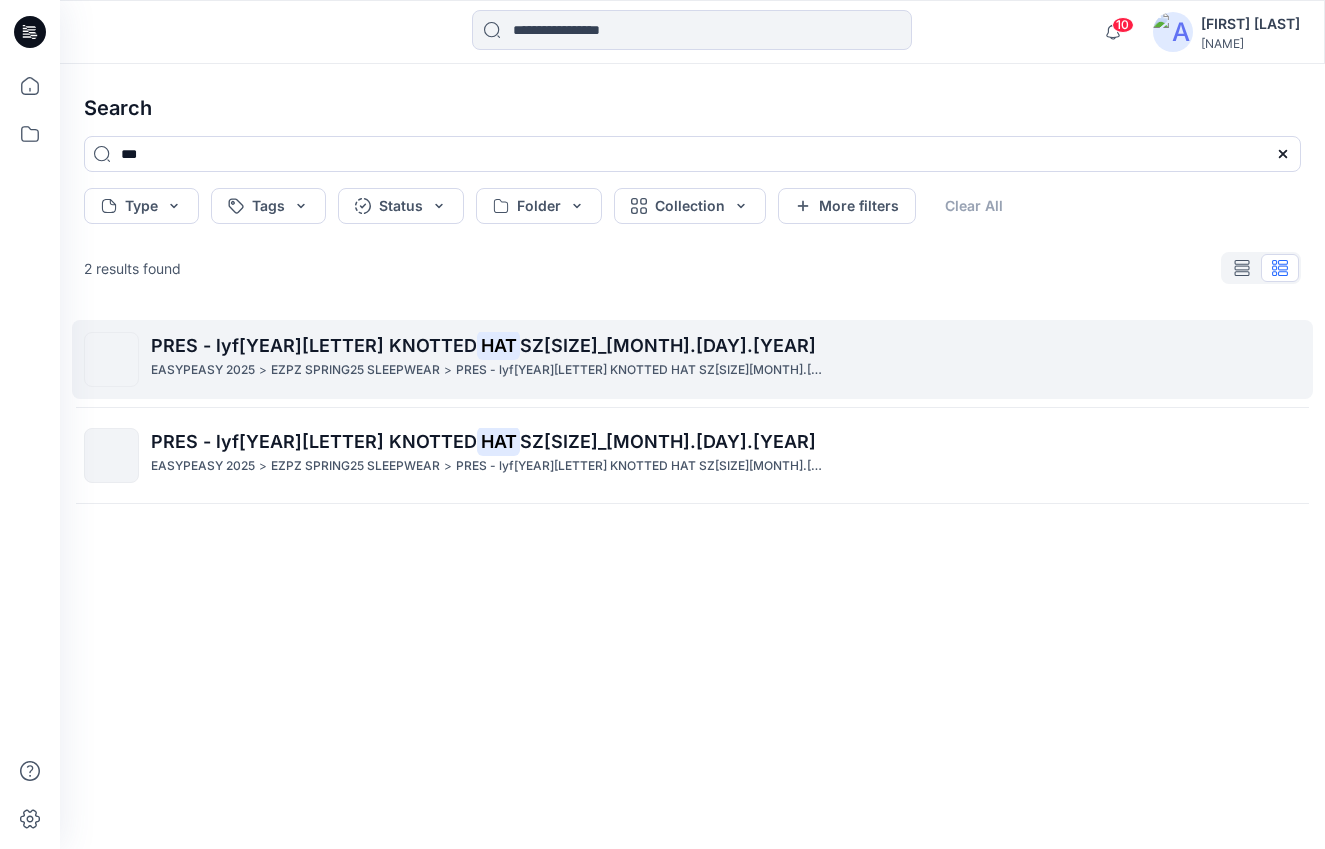 click on "EZPZ SPRING25 SLEEPWEAR" at bounding box center [355, 370] 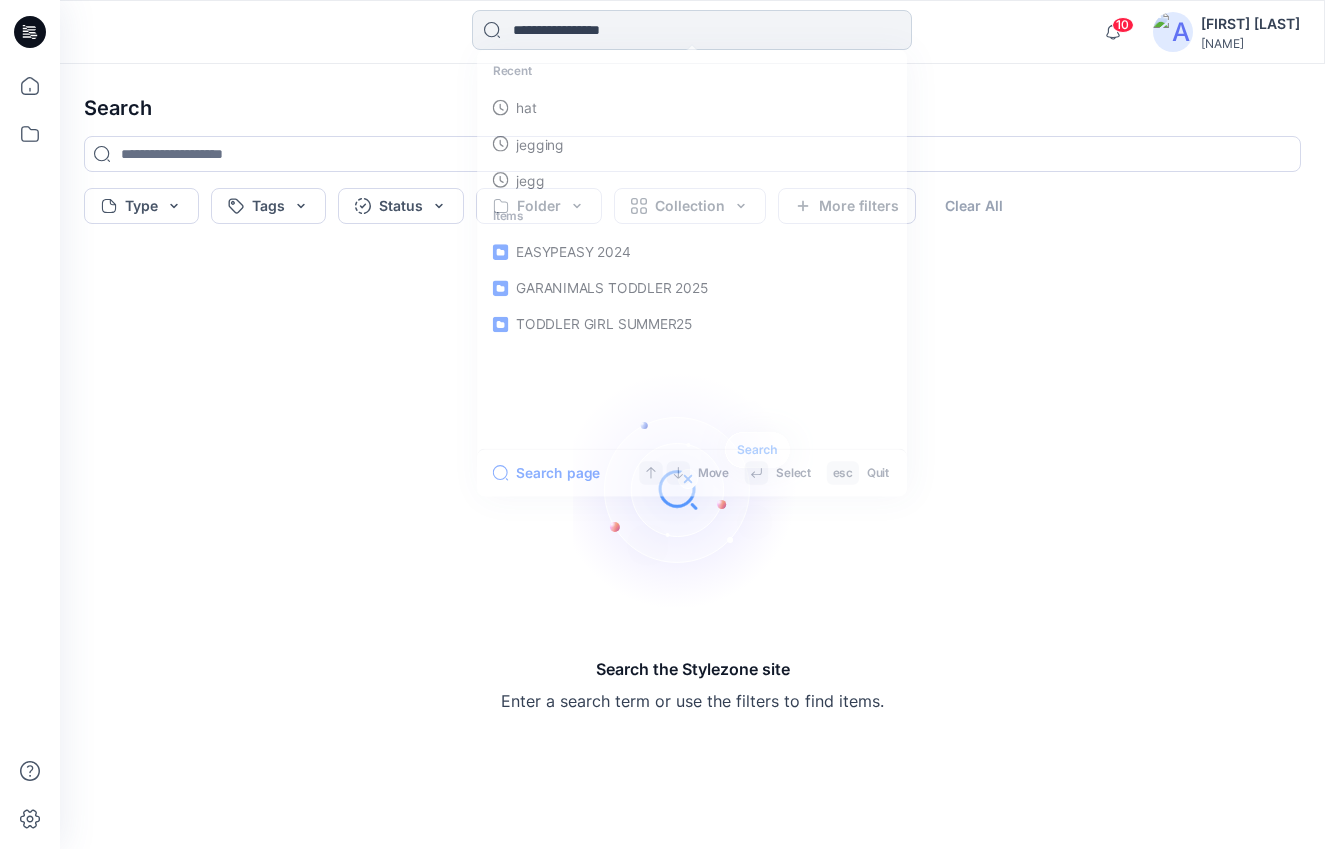 click at bounding box center [692, 30] 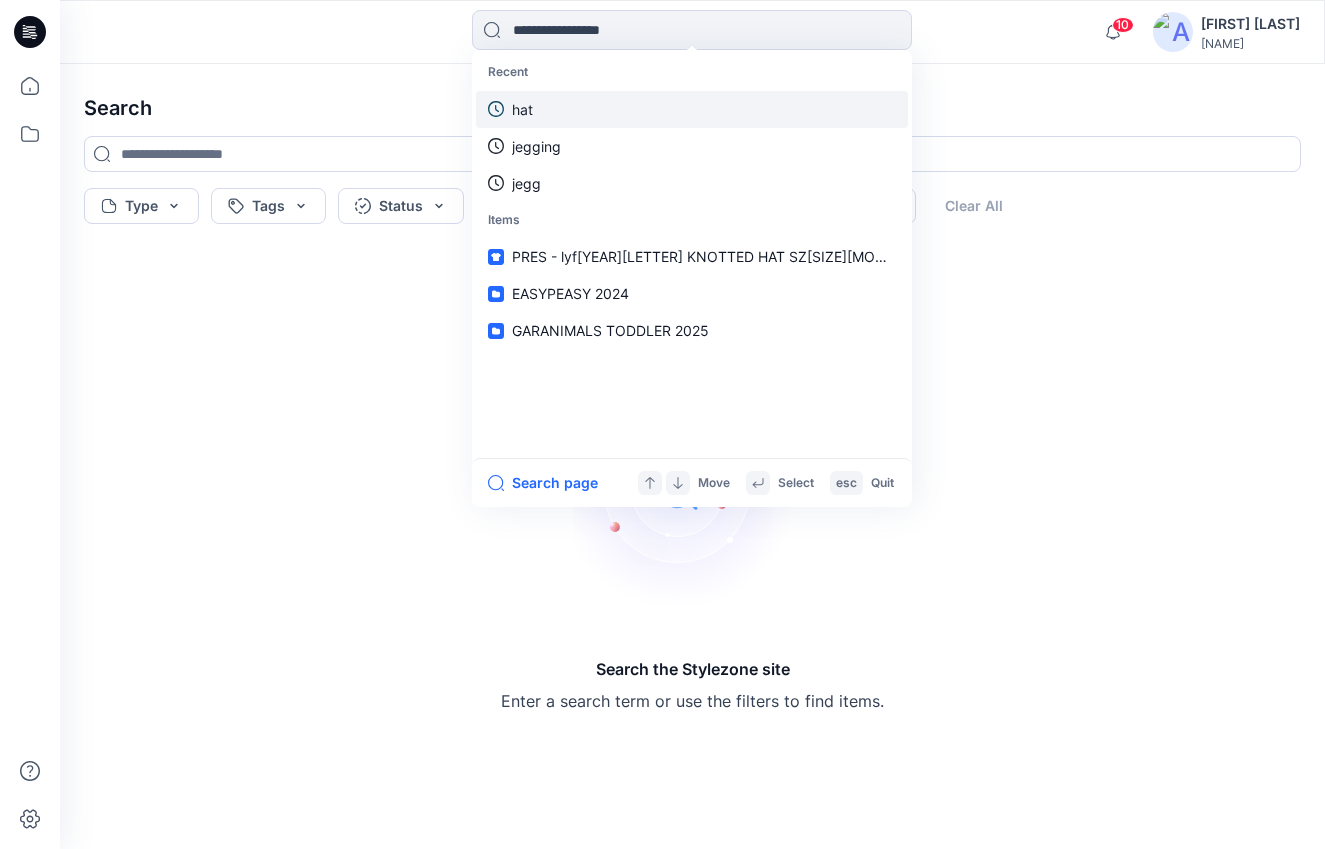 click on "hat" at bounding box center [692, 109] 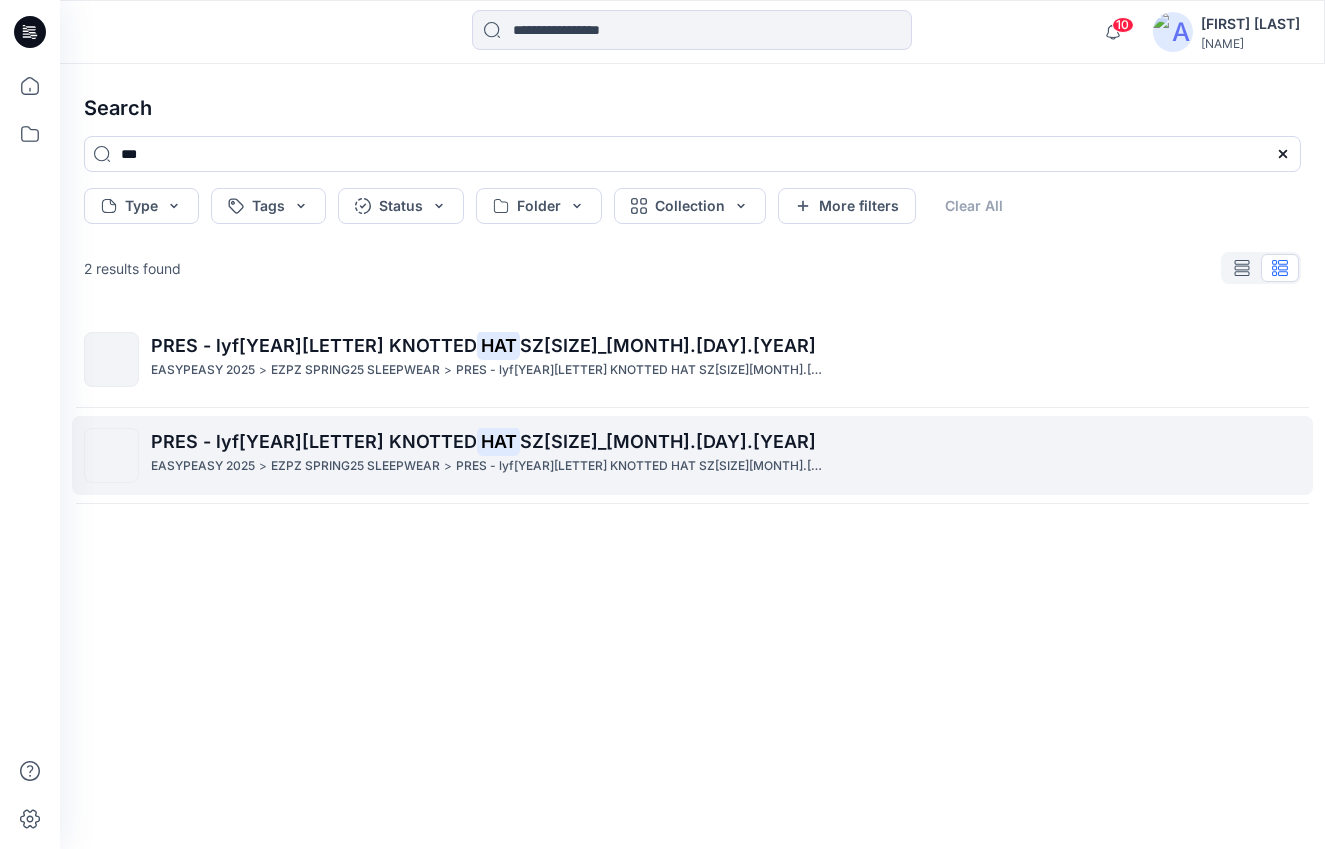 click on "PRES - lyf244201e KNOTTED" at bounding box center [314, 441] 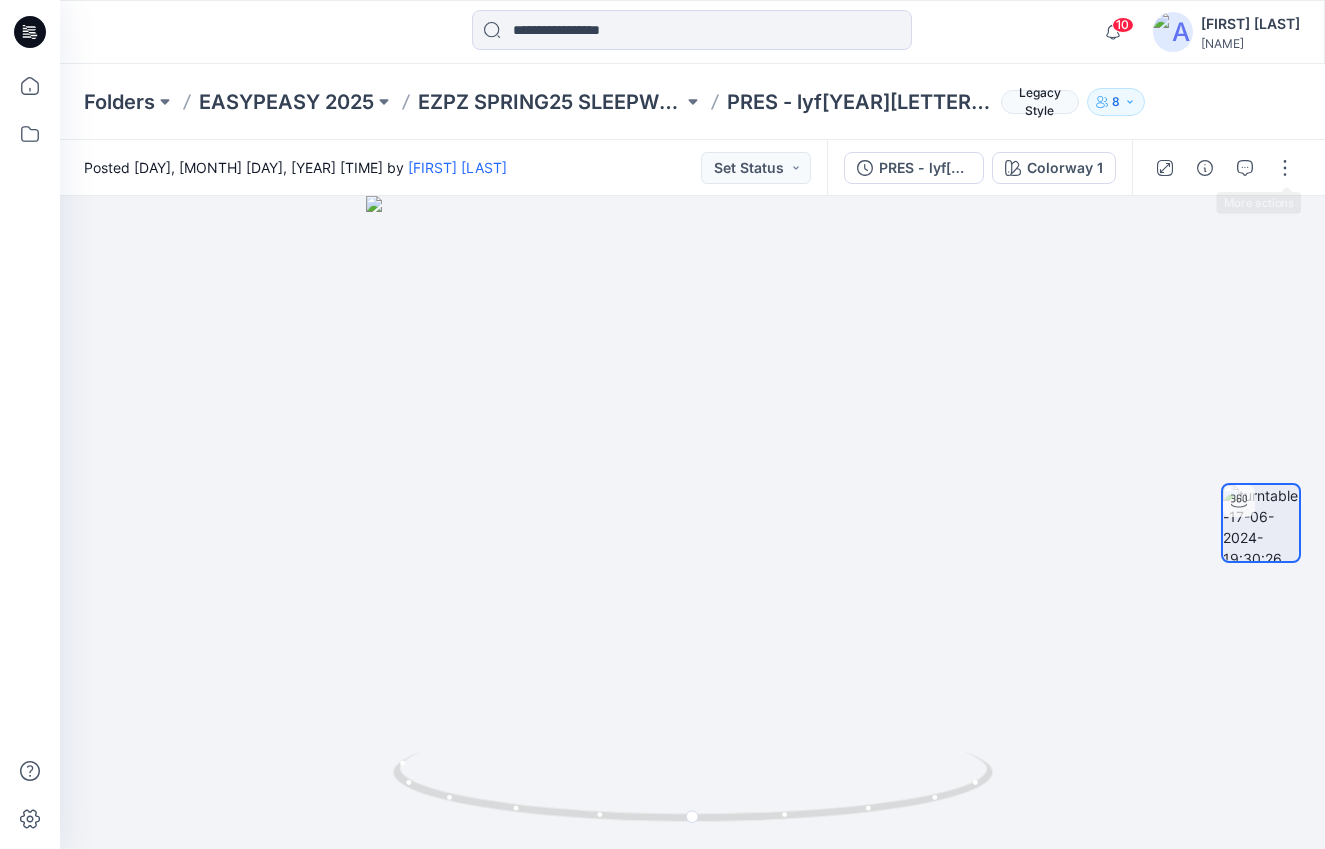 click at bounding box center [1285, 168] 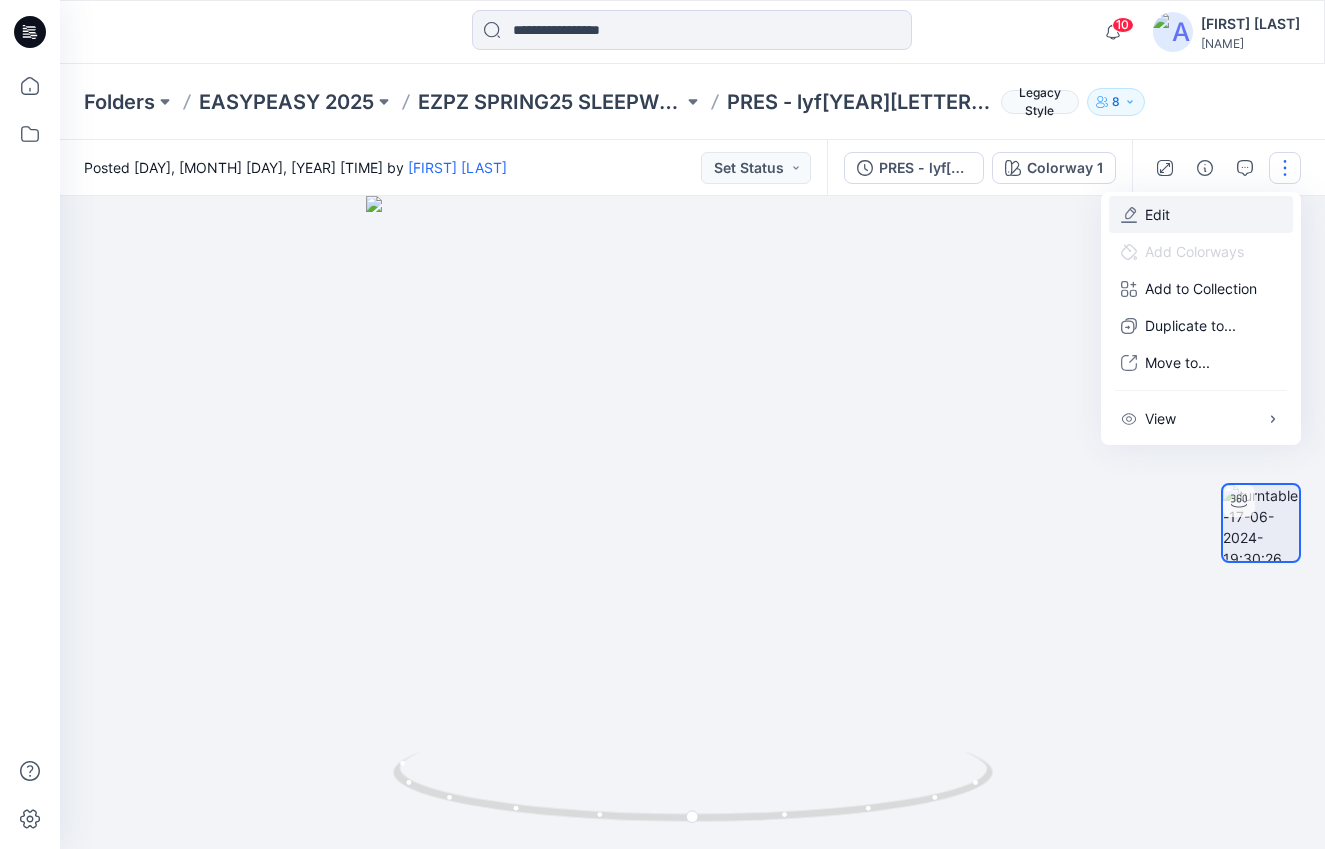 click on "Edit" at bounding box center [1201, 214] 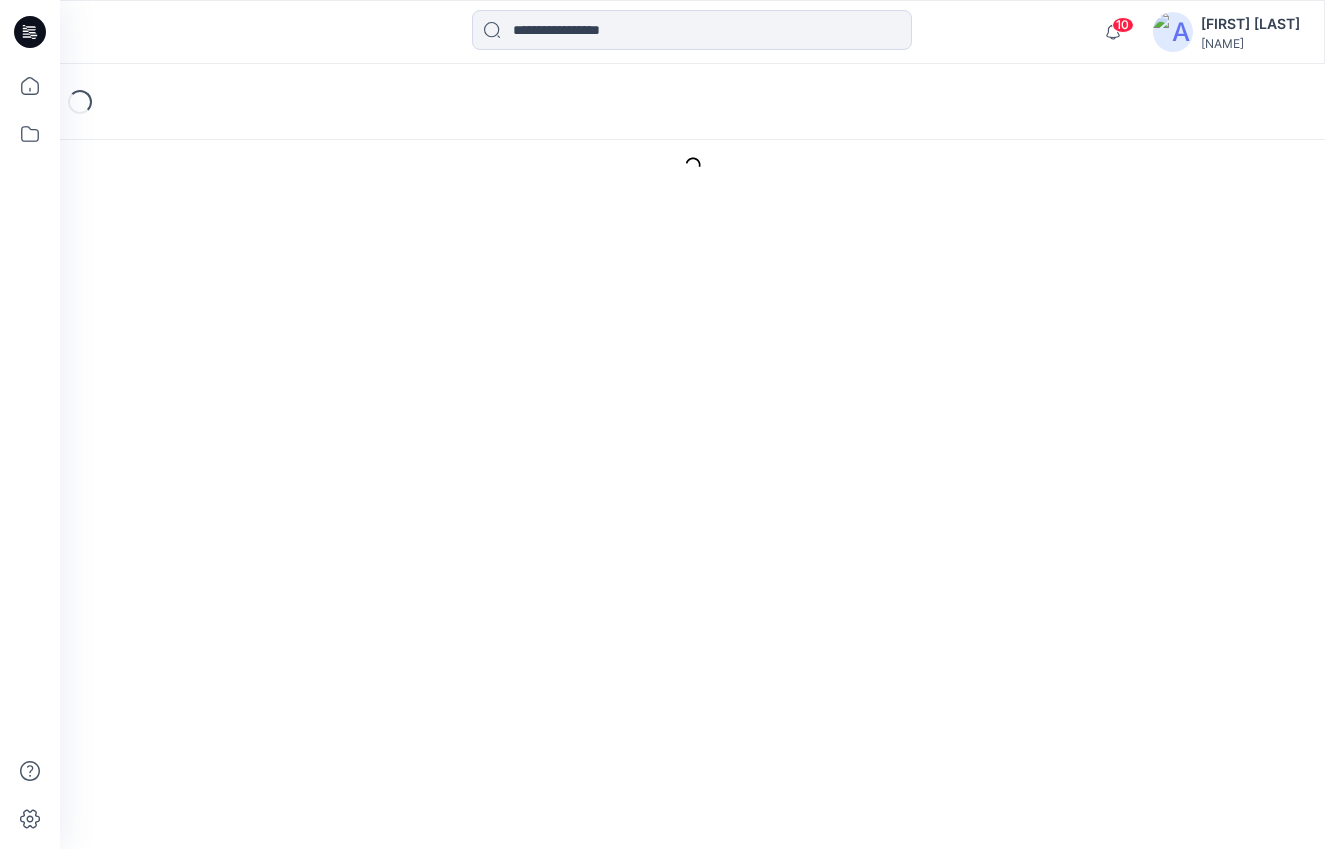scroll, scrollTop: 0, scrollLeft: 0, axis: both 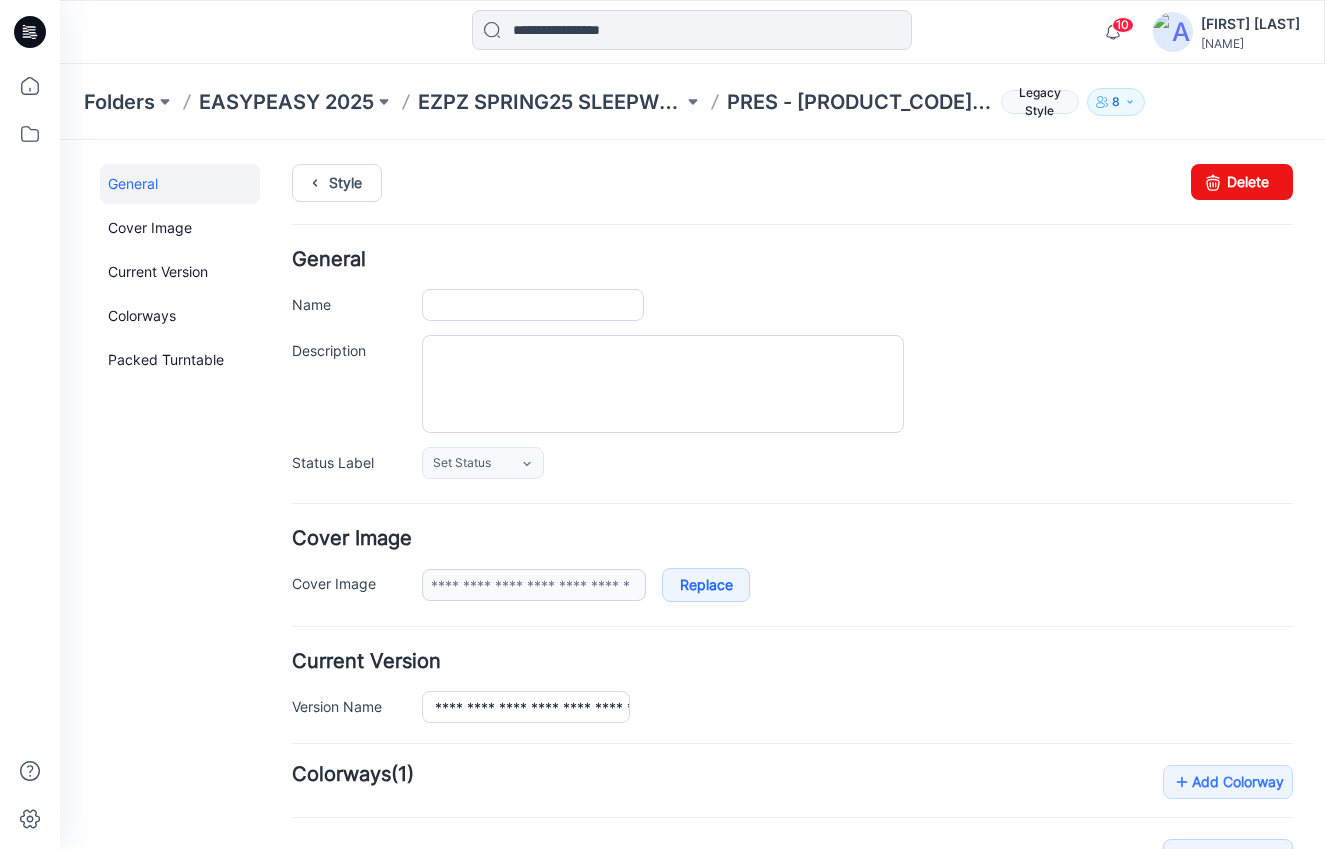 type on "**********" 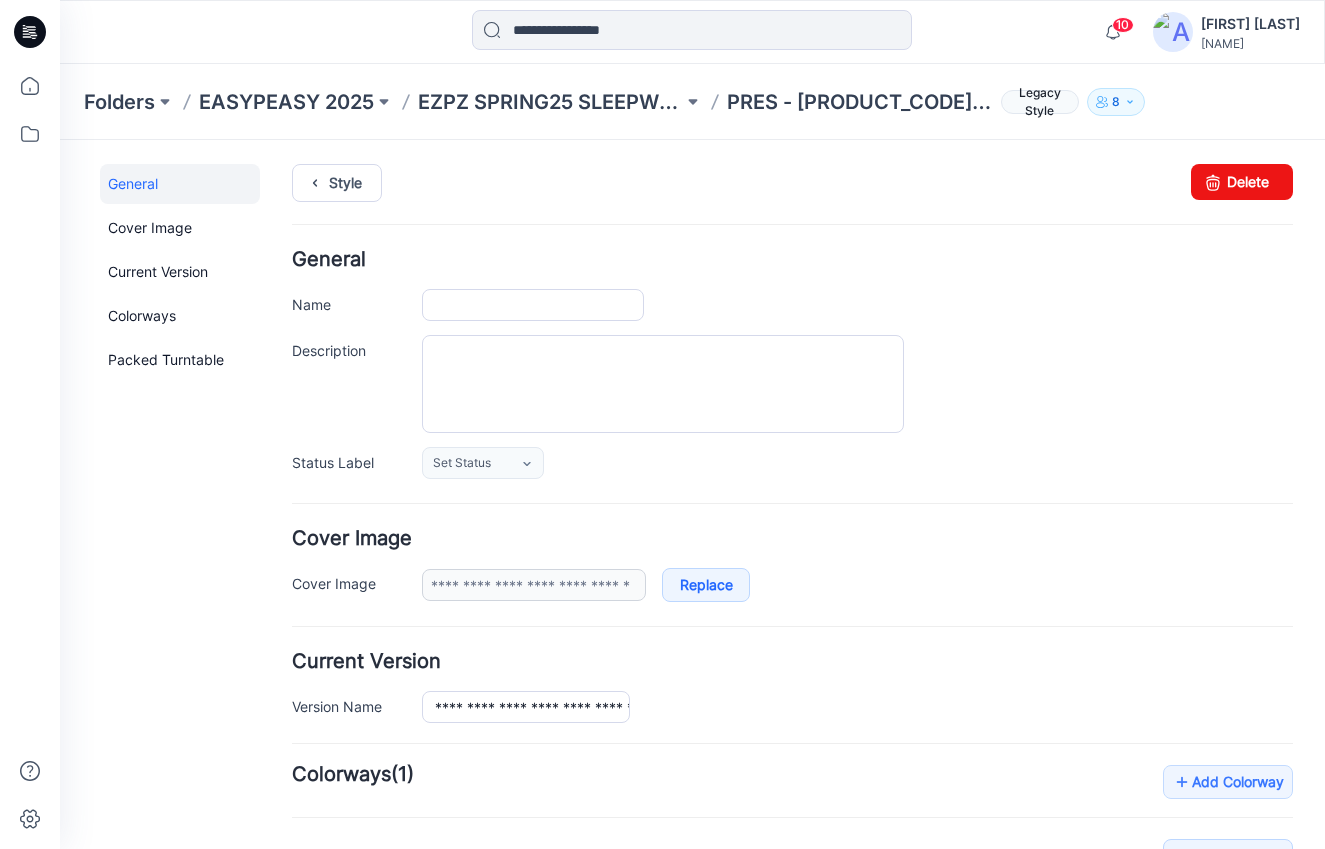 type on "**********" 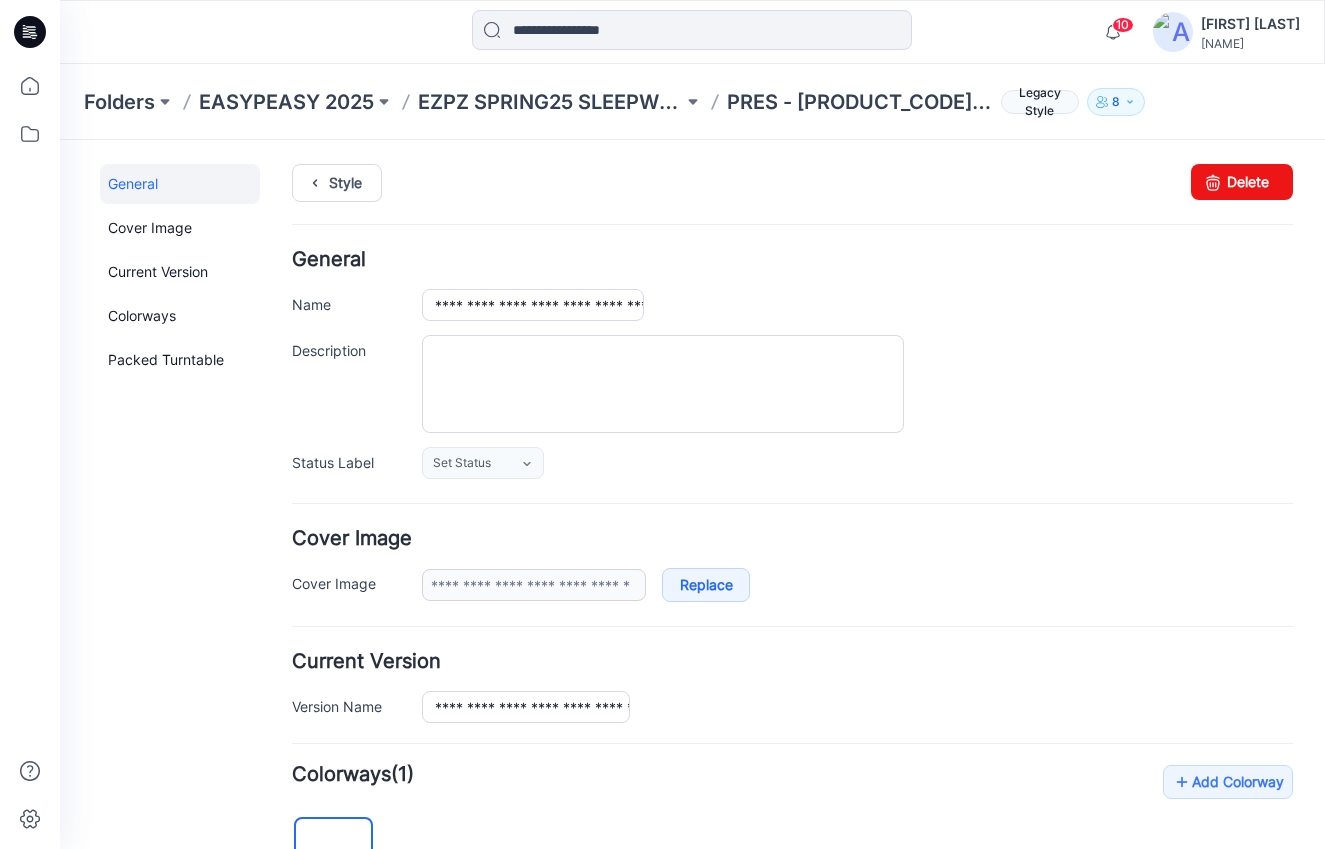 scroll, scrollTop: 271, scrollLeft: 0, axis: vertical 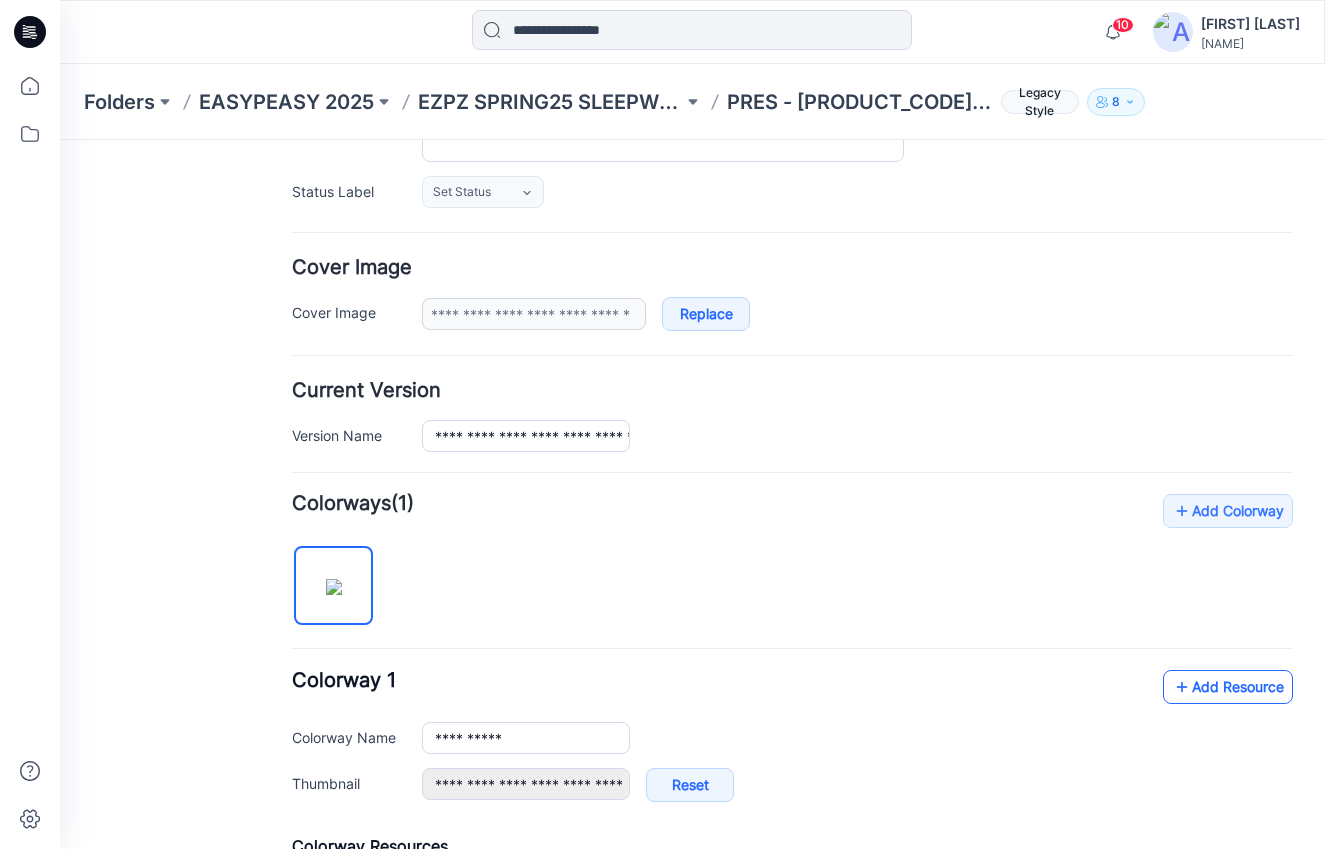 click on "Add Resource" at bounding box center [1228, 687] 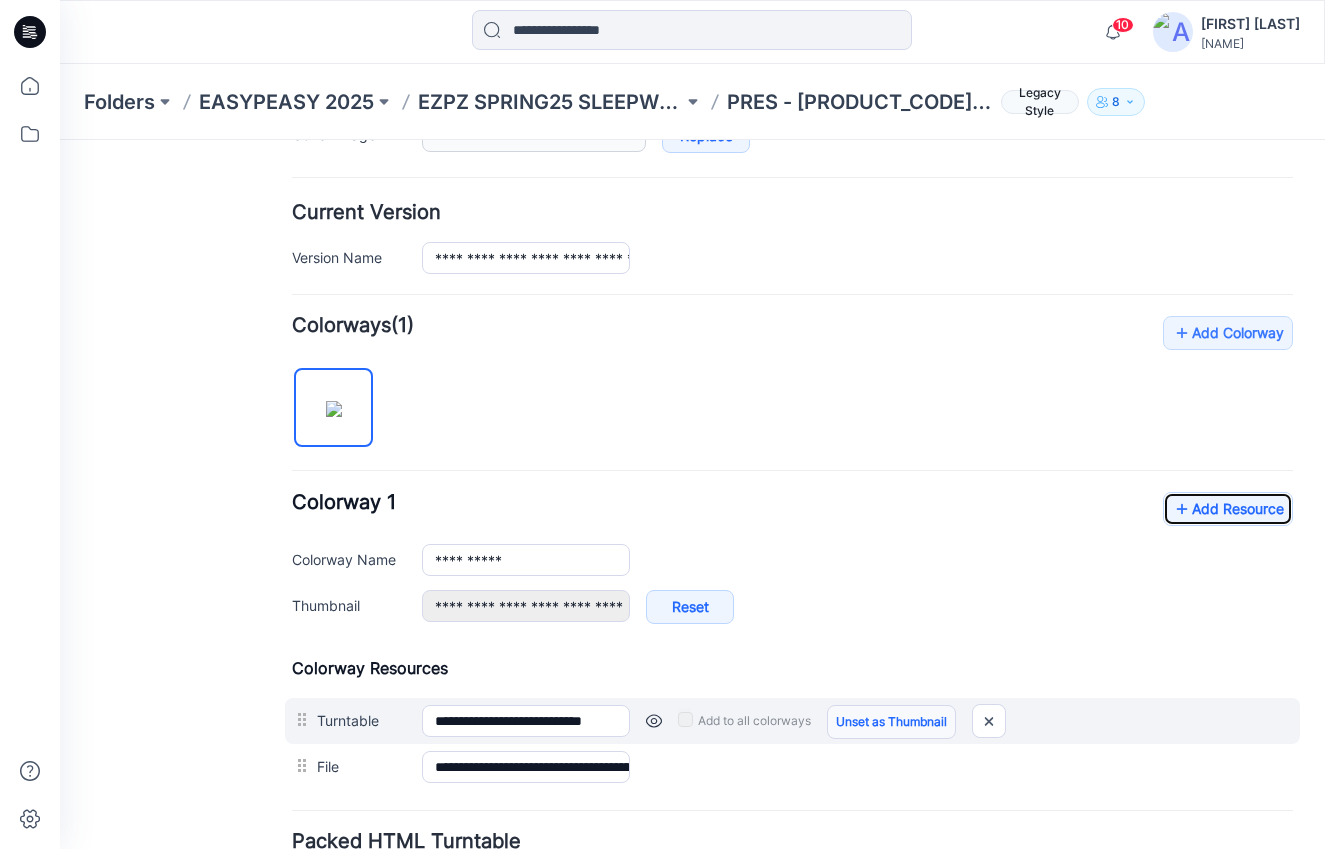 scroll, scrollTop: 619, scrollLeft: 0, axis: vertical 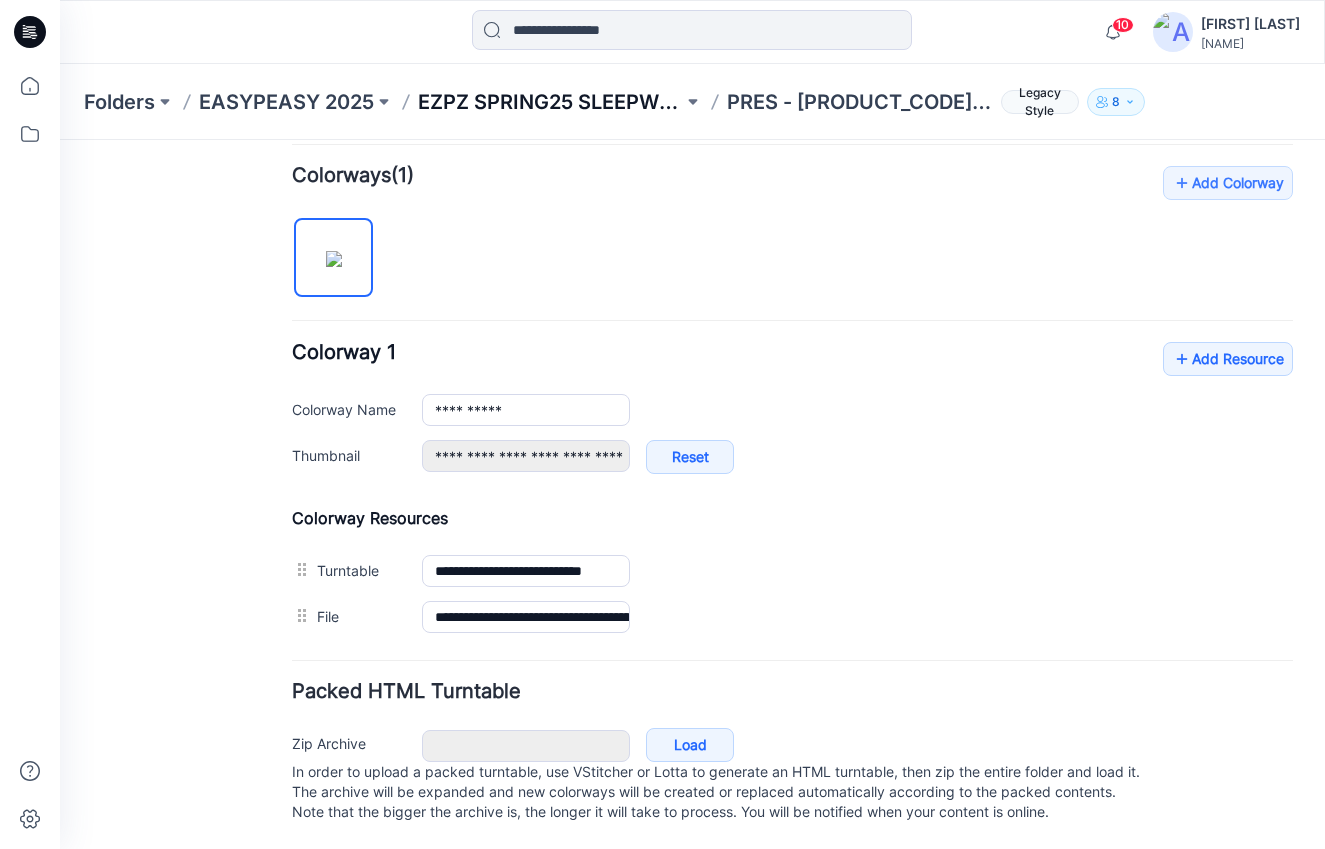 drag, startPoint x: 573, startPoint y: 80, endPoint x: 574, endPoint y: 90, distance: 10.049875 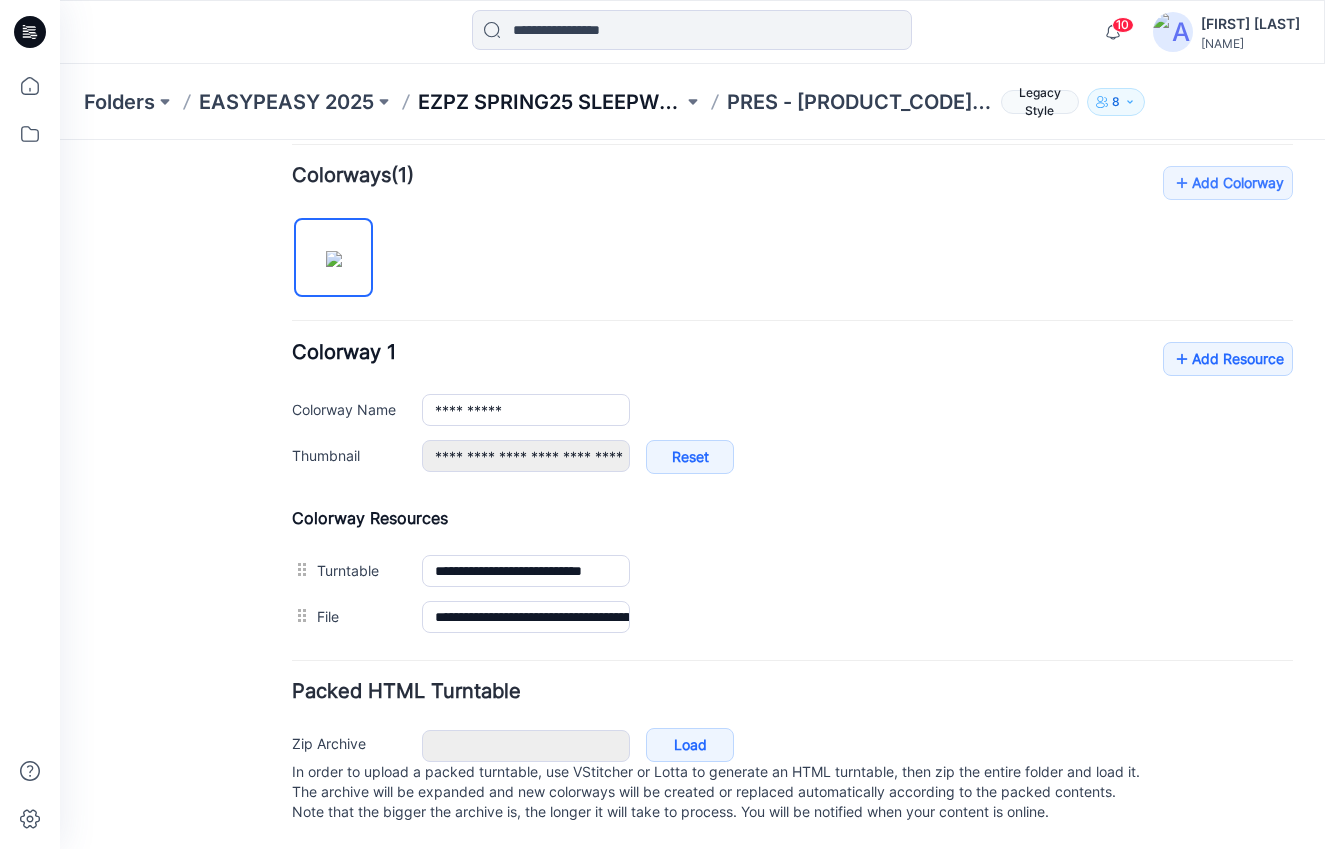 click on "Folders EASYPEASY 2025 EZPZ SPRING25 SLEEPWEAR PRES - [PRODUCT_CODE] [PRODUCT_NAME] SZ6M_5.8.24 Legacy Style 8" at bounding box center (692, 102) 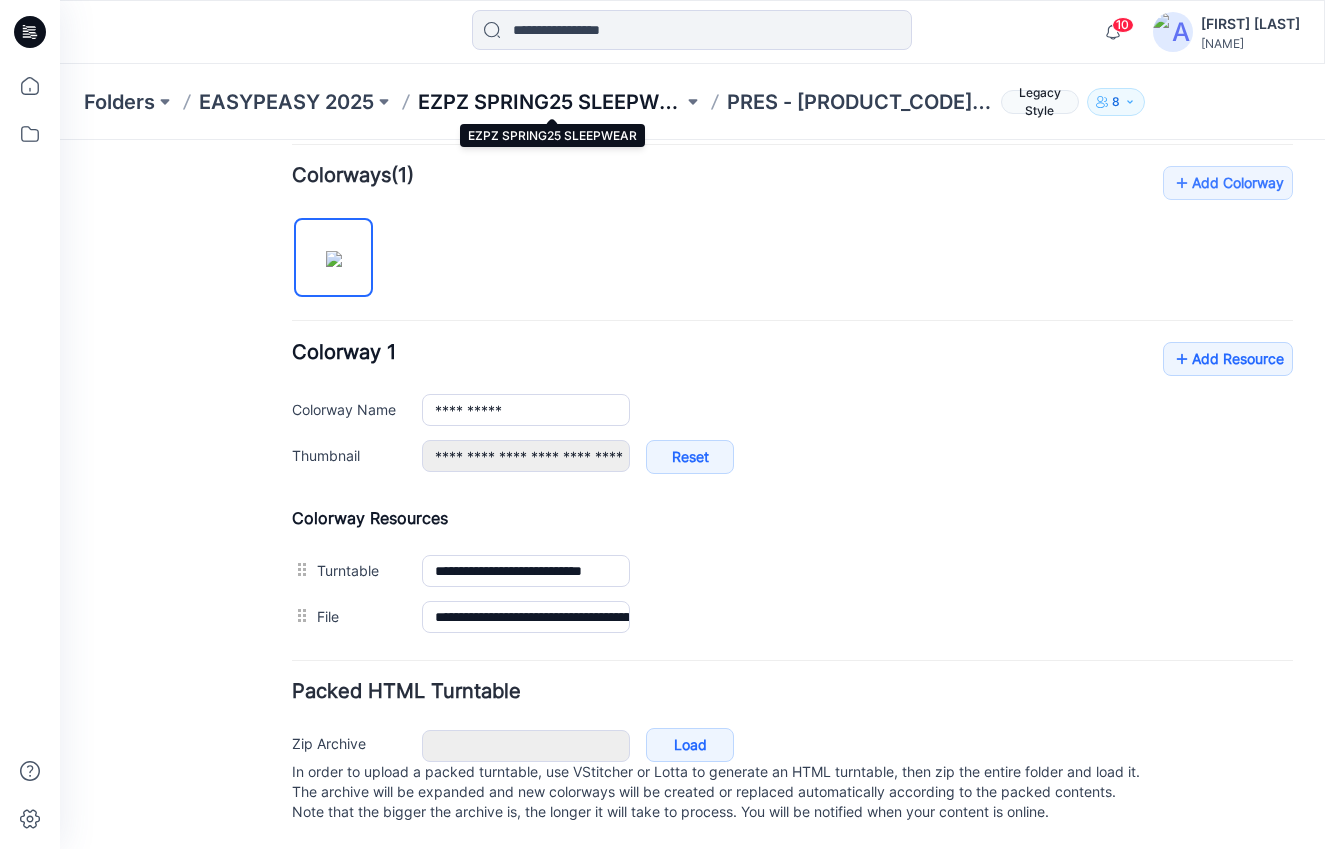 click on "EZPZ SPRING25 SLEEPWEAR" at bounding box center (550, 102) 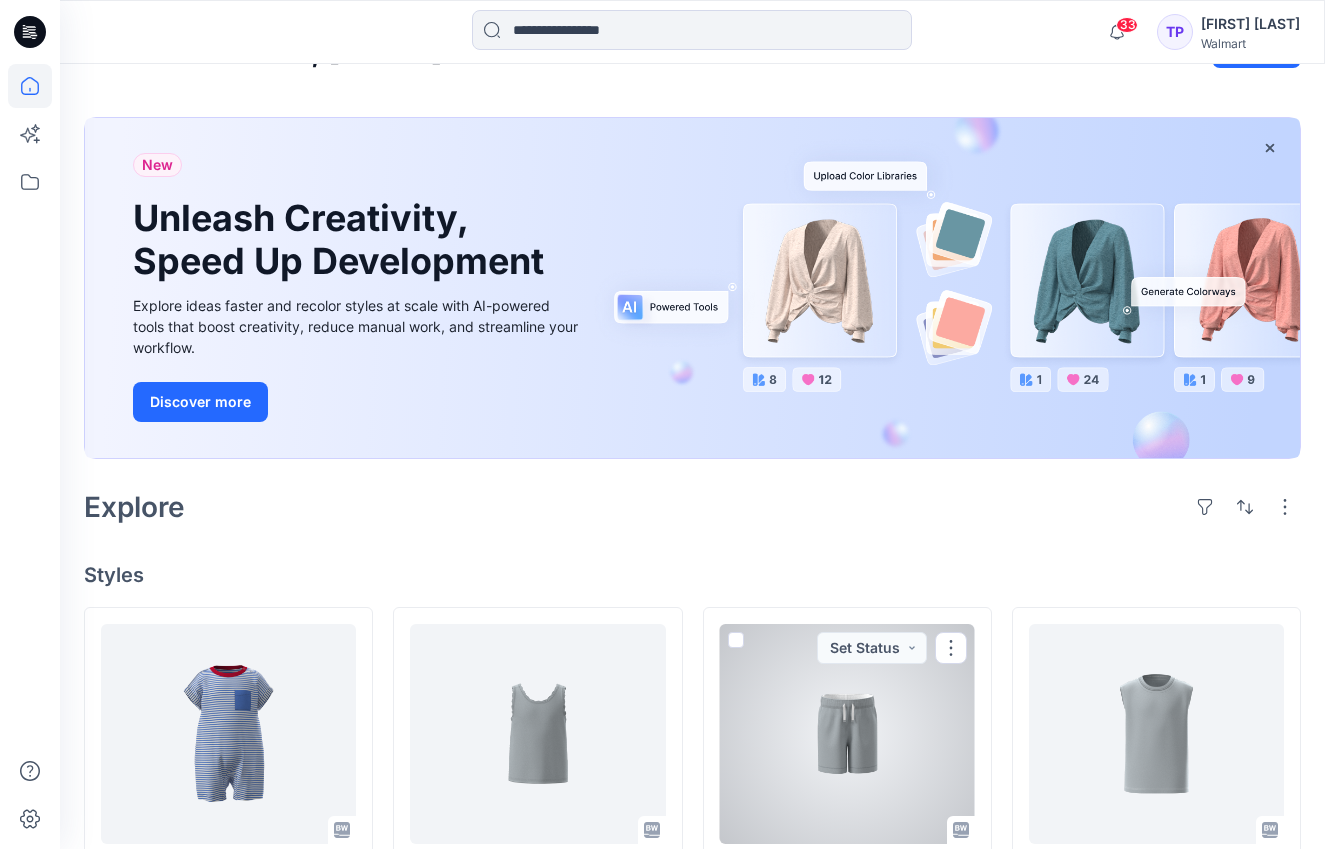 scroll, scrollTop: 0, scrollLeft: 0, axis: both 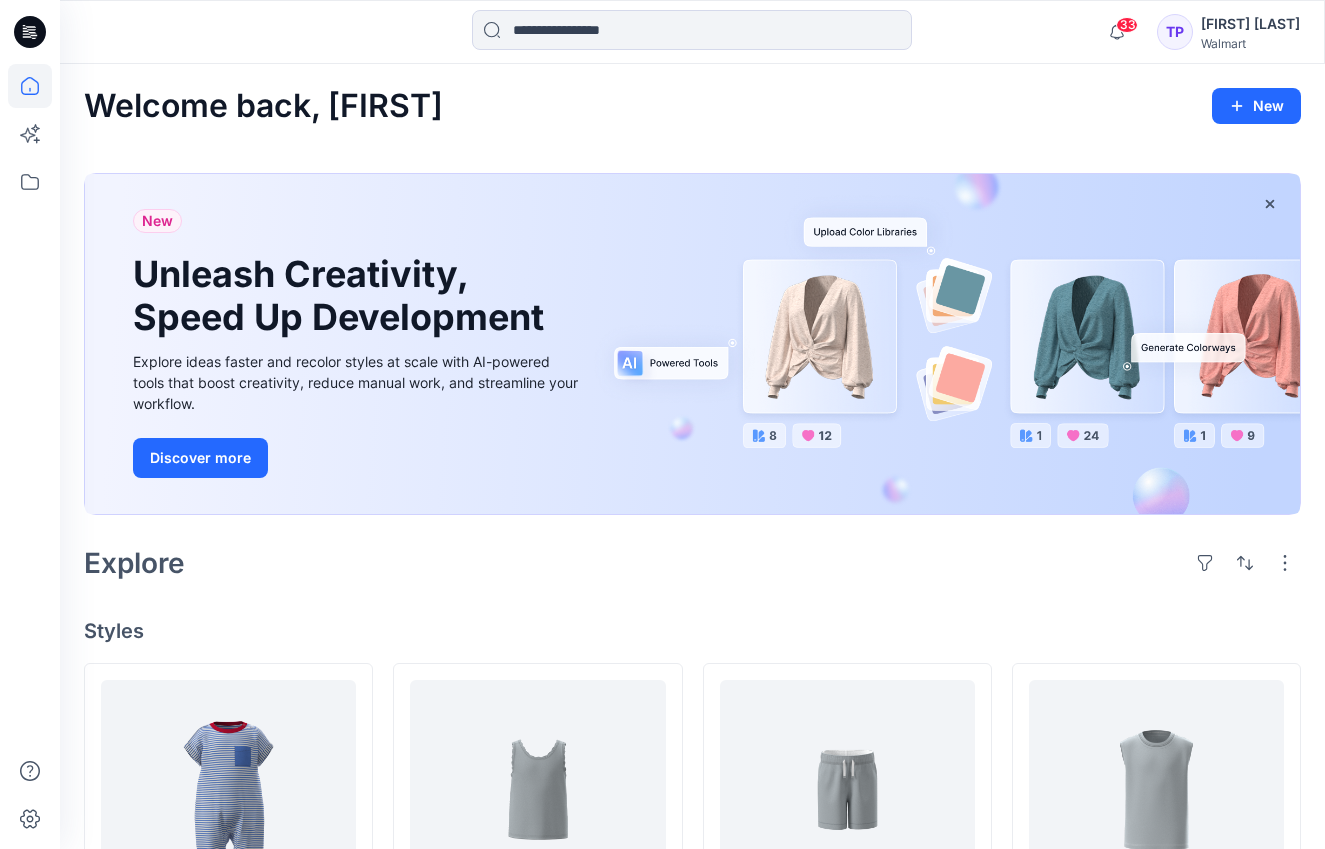 click on "Welcome back, Tshara New New Unleash Creativity, Speed Up Development Explore ideas faster and recolor styles at scale with AI-powered tools that boost creativity, reduce manual work, and streamline your workflow. Discover more Explore Styles S26400272 ROMPER WITH POCKET Updated 4 minutes ago LG3001 KNOT DETAIL TANK Updated 4 days ago HQ021240_SS GRAPHIC TEE_EASTER_P3599 Updated 5 days ago LG3000 SCALLOP DETAIL RIB TANK Updated 4 days ago LG8000 CORE KNIT SHORT Updated 4 days ago HQ021208_SS GRAPHIC TEE_VDAY_P3599 Updated 5 days ago SHORTS Updated 4 days ago HQ020935_LEGGING_STPATS_TG6000B Updated 5 days ago HQ021250_TULLE SKIRT_EASTER_P3588 Updated 5 days ago TANK TOP Updated 4 days ago HQ020924_SS GRAPHIC TEE_STPATS_ST1011 Updated 5 days ago TBDHQ_TIERED DRESS_EASTER Updated 6 days ago Loading..." at bounding box center (692, 915) 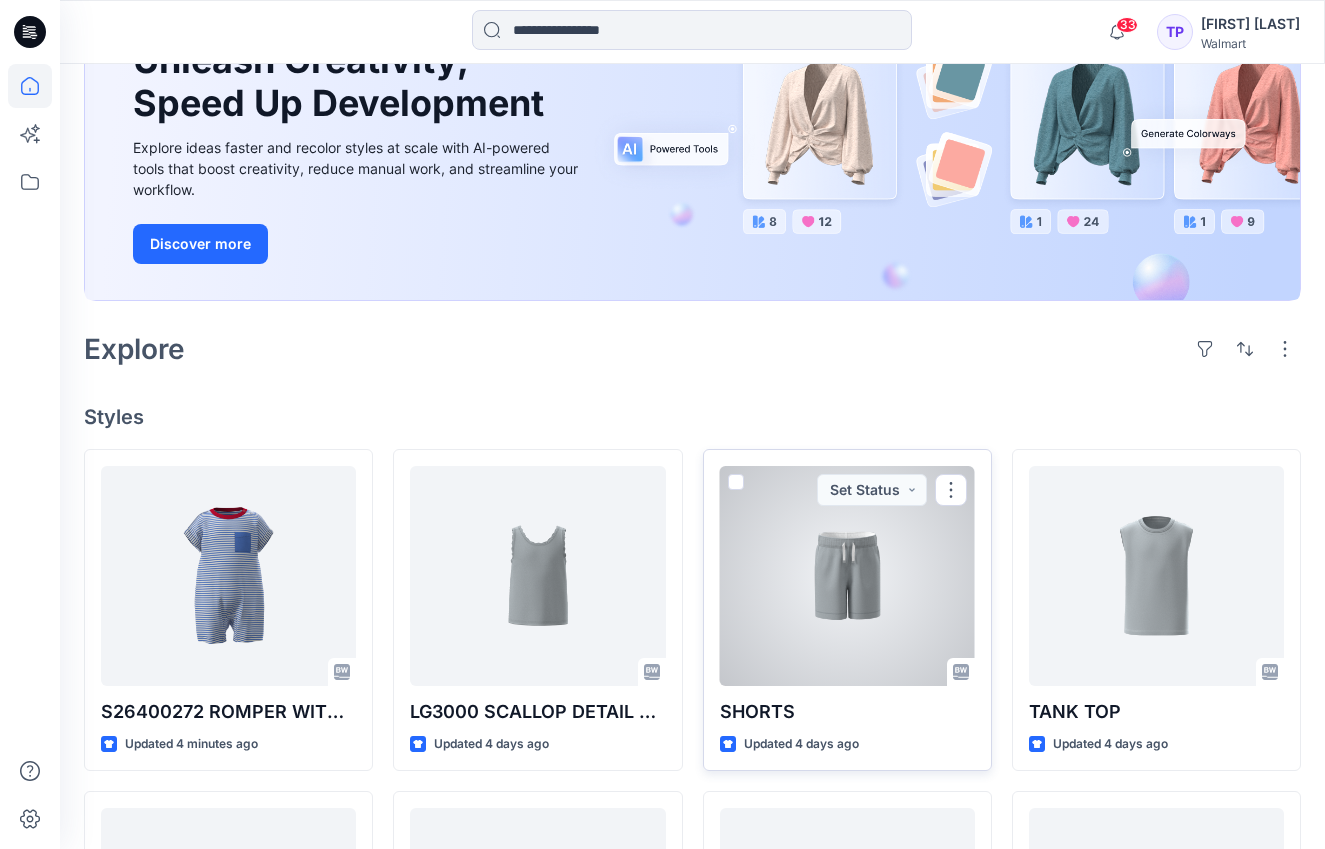 scroll, scrollTop: 0, scrollLeft: 0, axis: both 